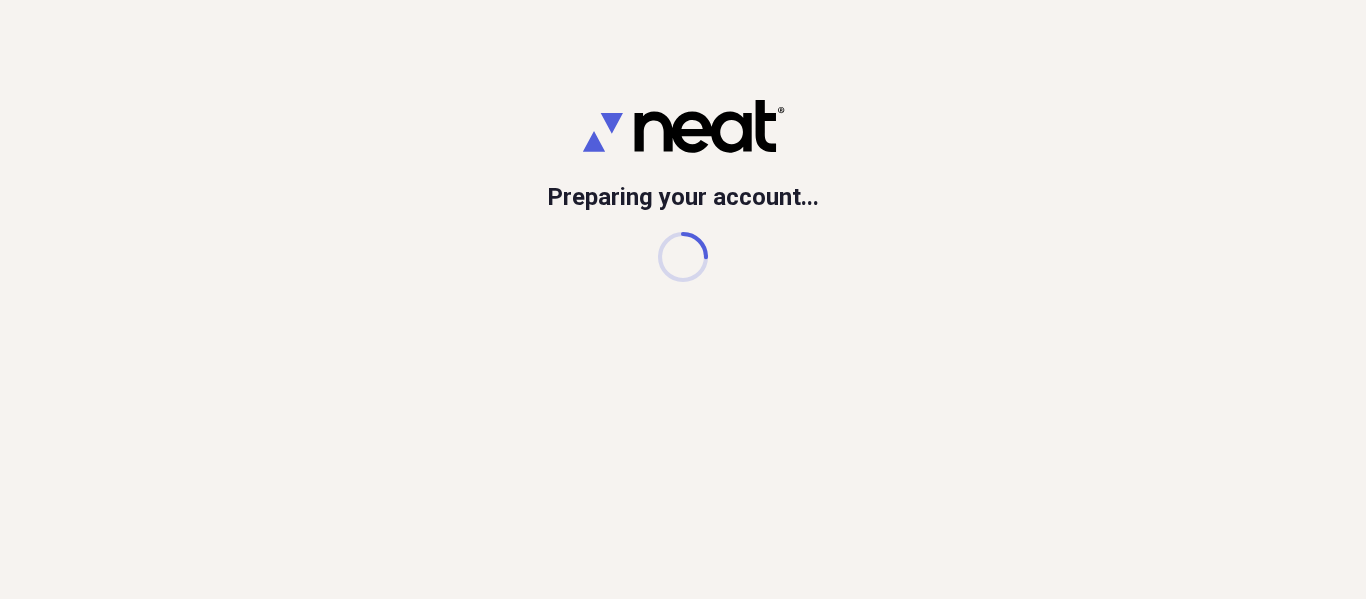scroll, scrollTop: 0, scrollLeft: 0, axis: both 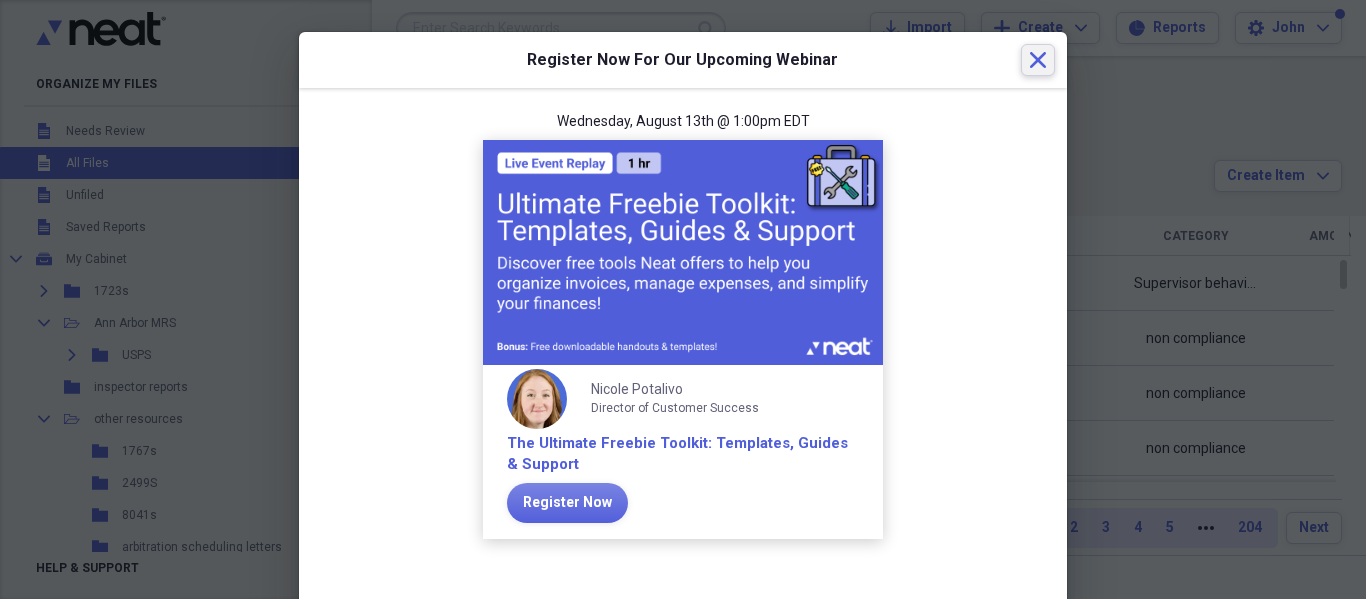 click 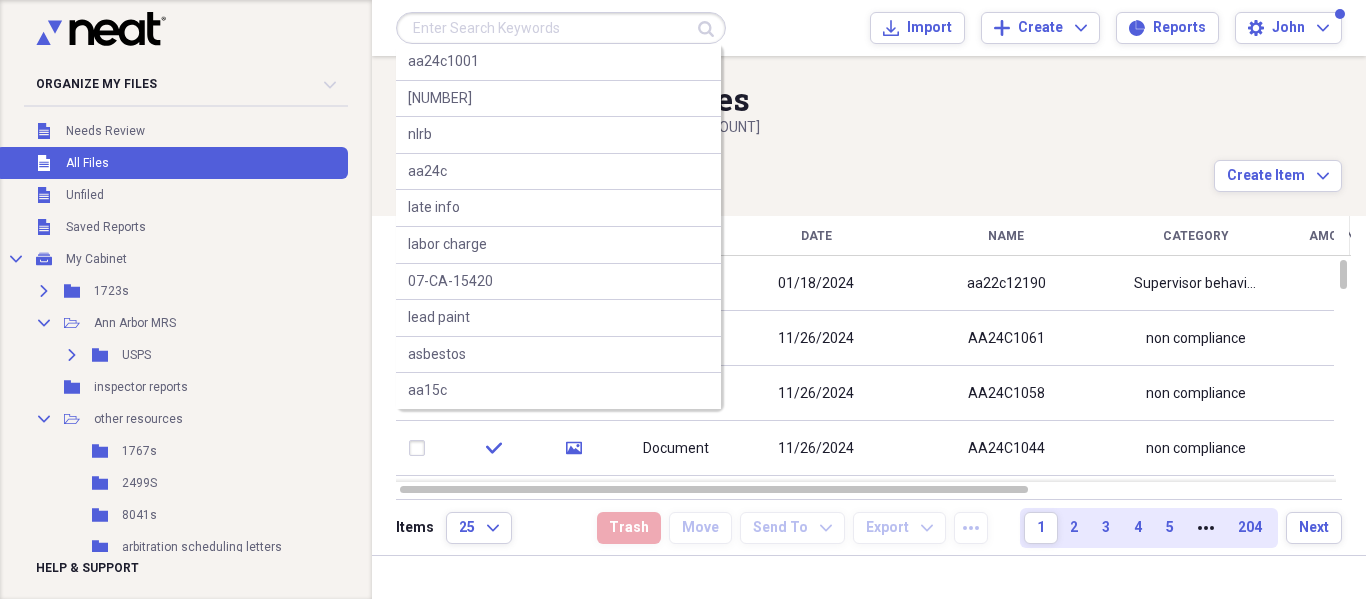 click at bounding box center (561, 28) 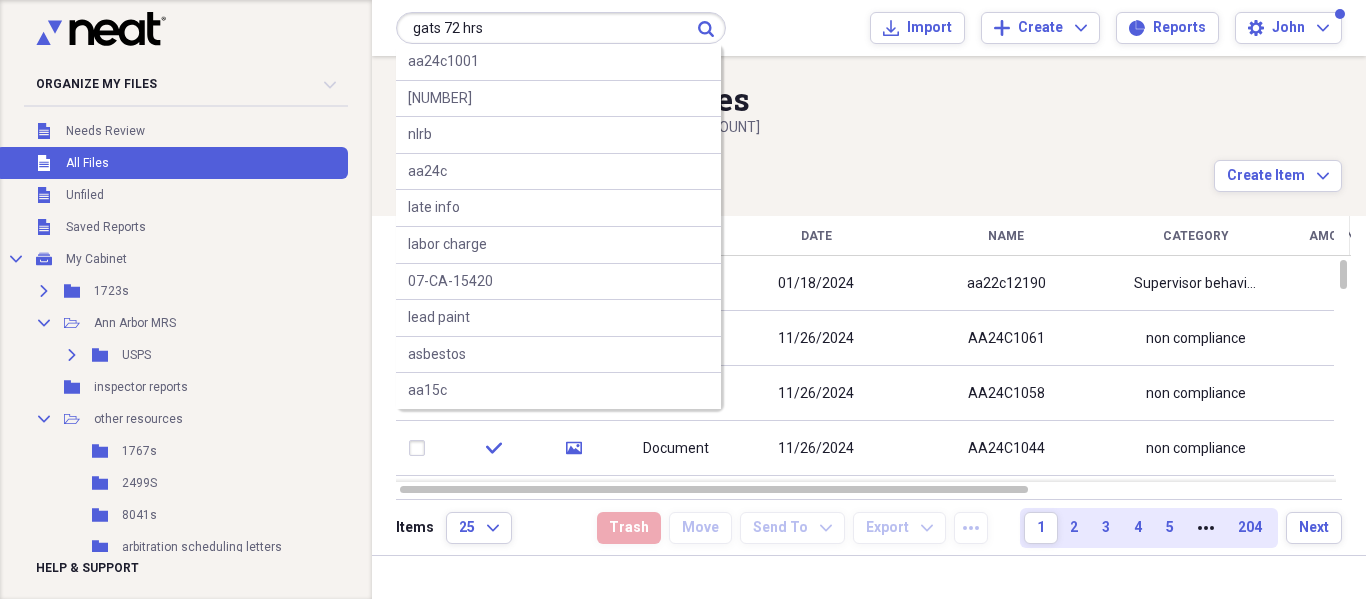 type on "gats 72 hrs" 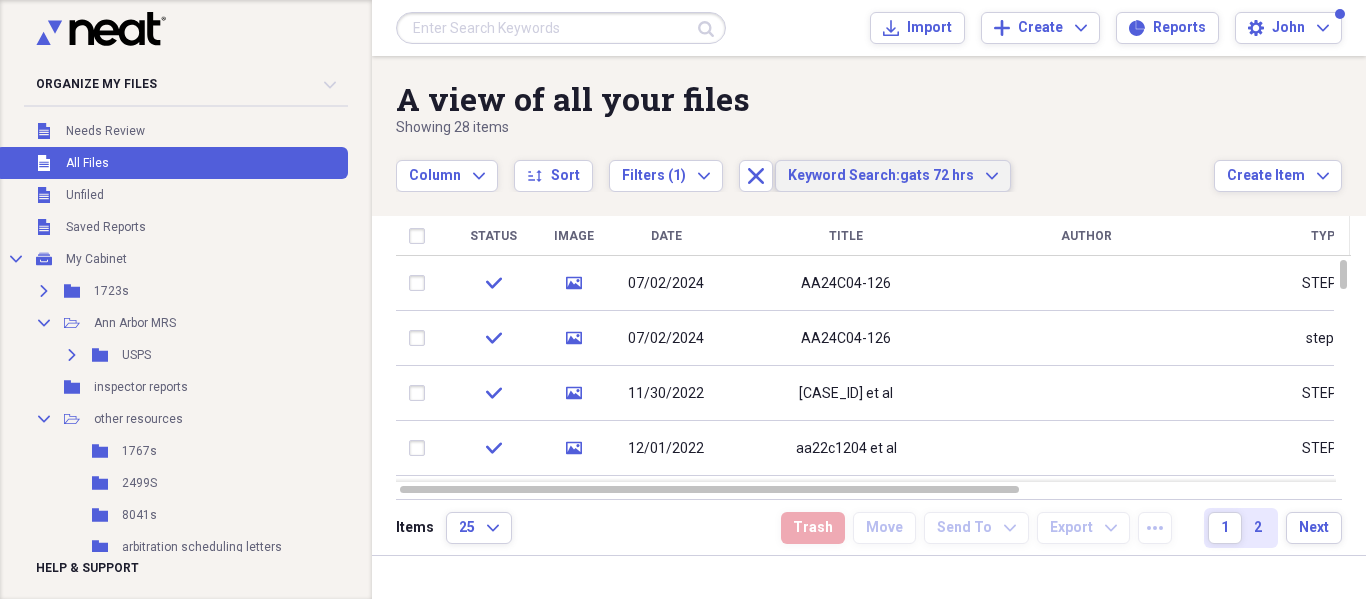 click on "Expand" 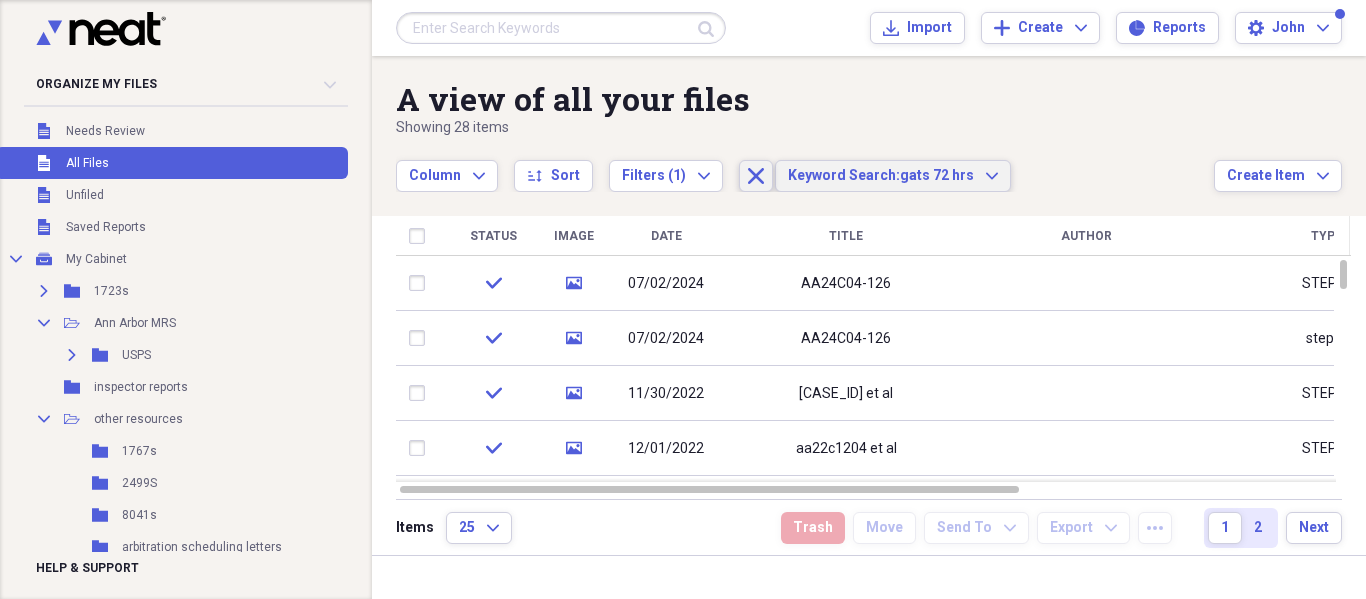 click 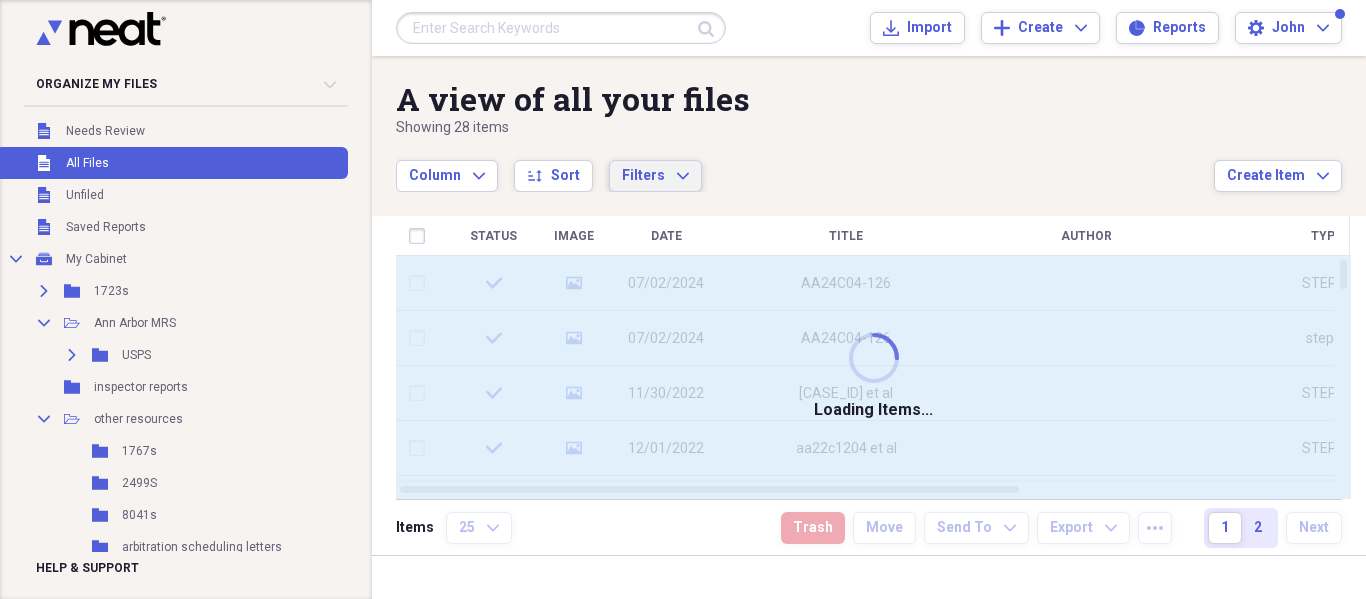click on "Filters" at bounding box center [643, 175] 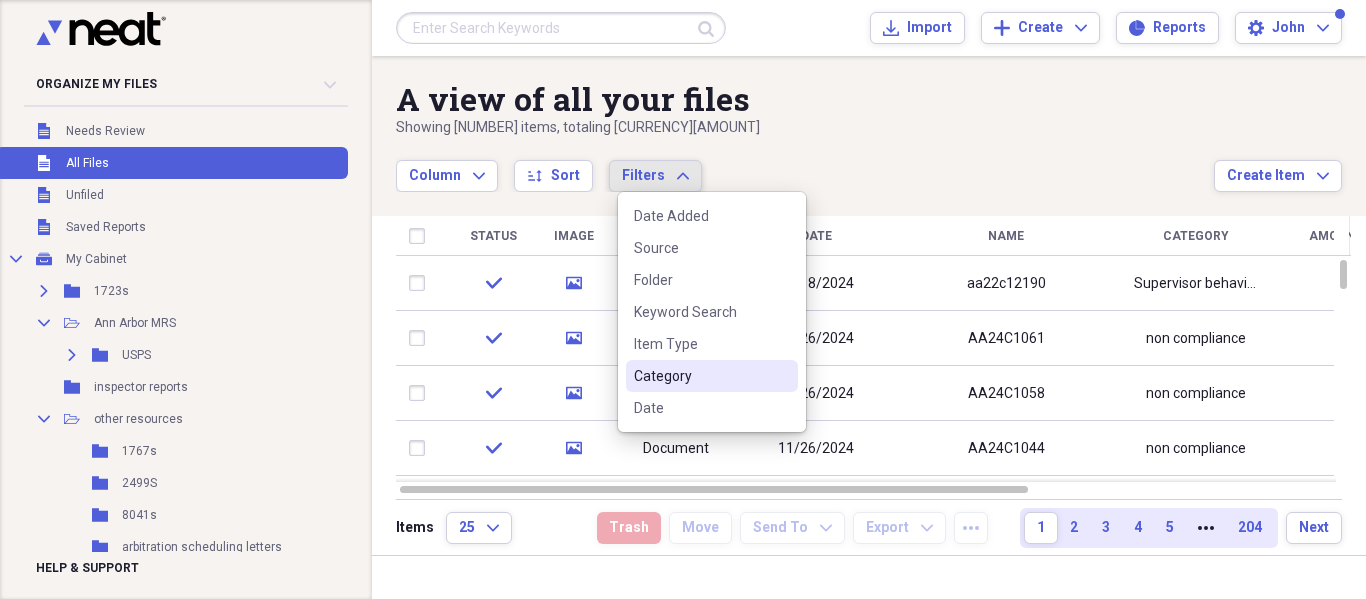 click on "Category" at bounding box center [700, 376] 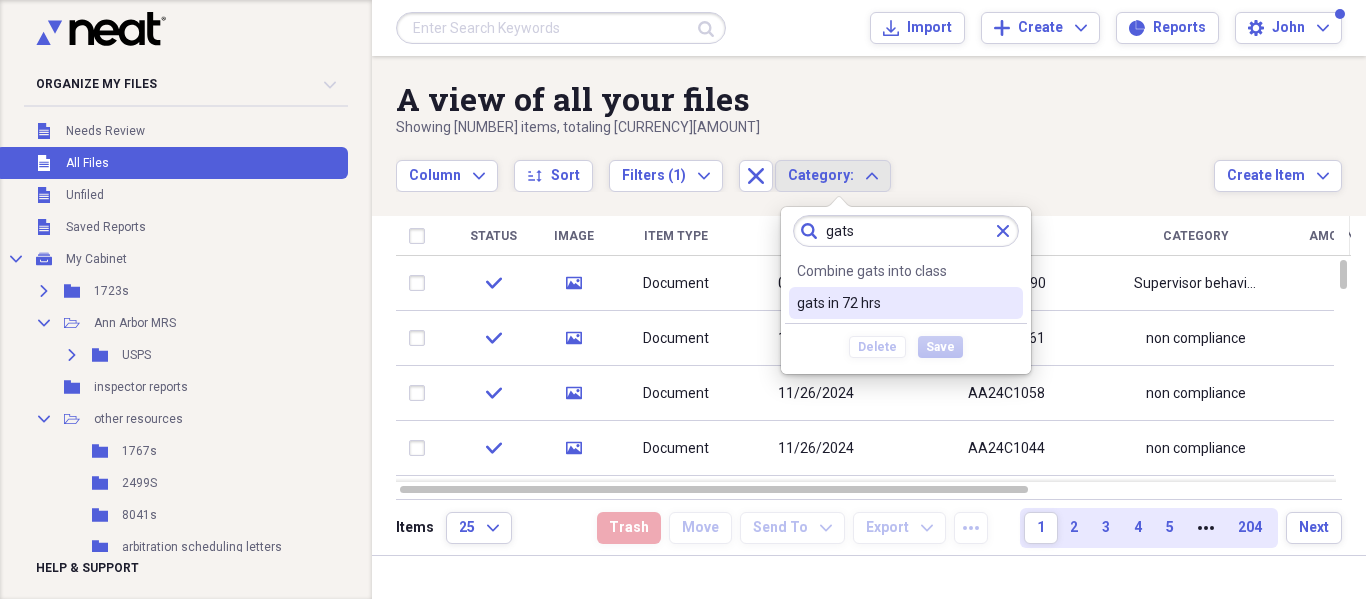 type on "gats" 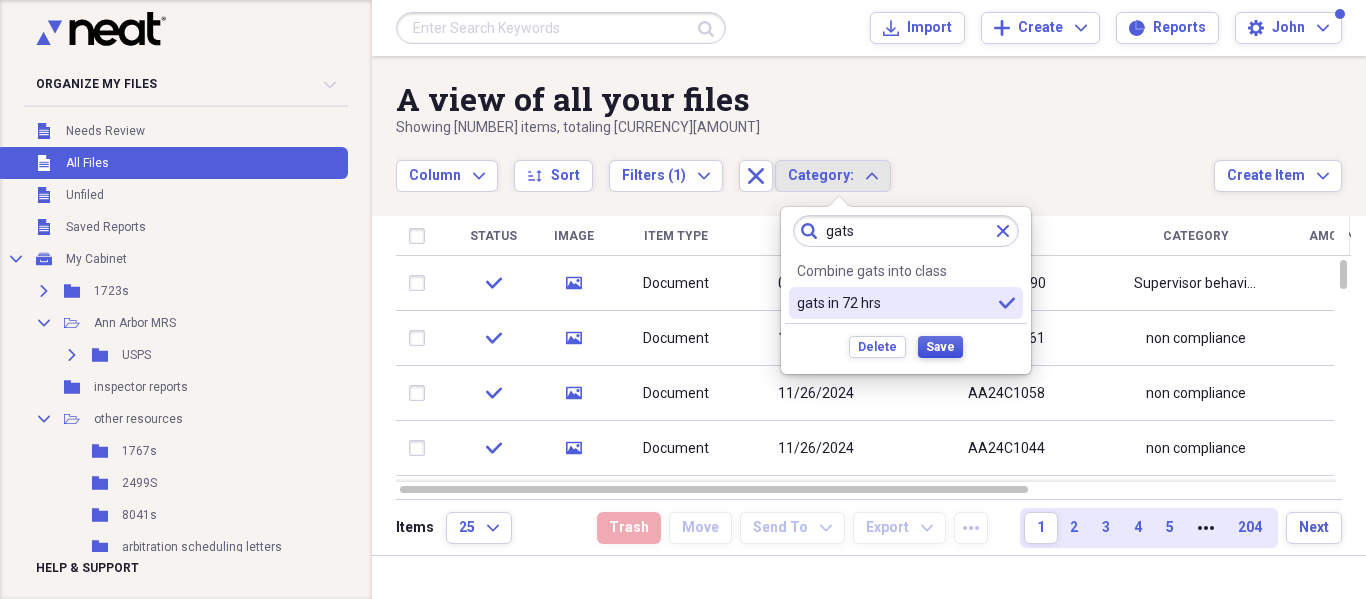 click on "Save" at bounding box center (940, 347) 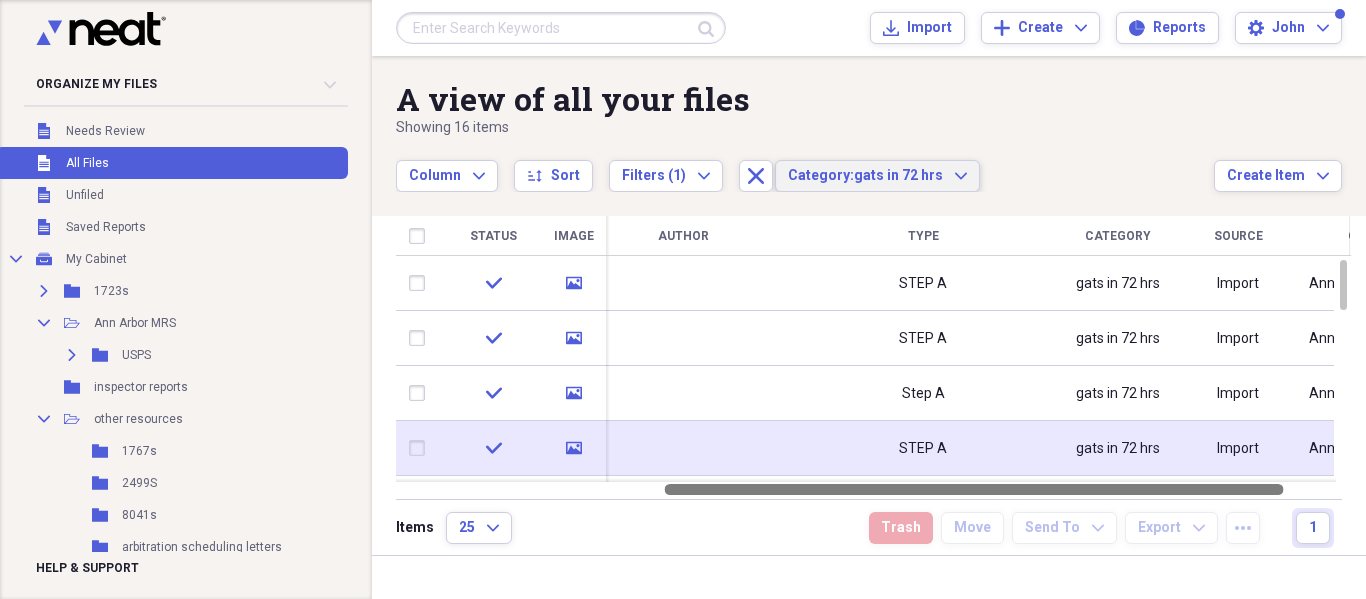 drag, startPoint x: 937, startPoint y: 490, endPoint x: 1184, endPoint y: 469, distance: 247.8911 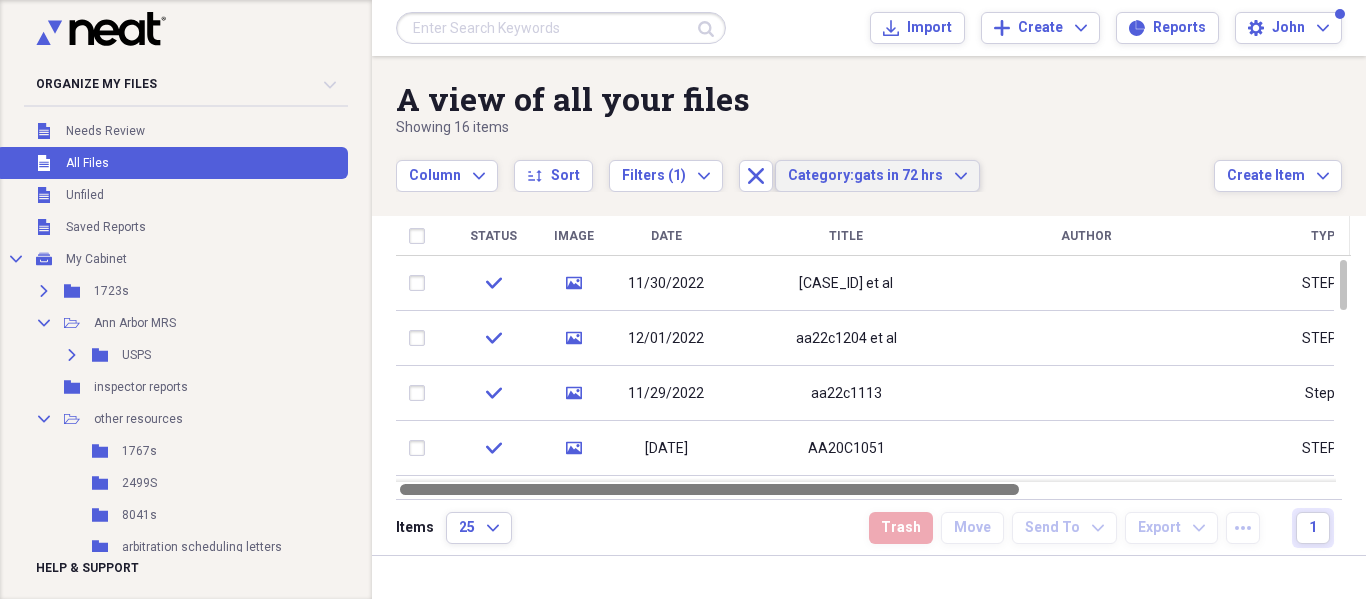 drag, startPoint x: 1097, startPoint y: 491, endPoint x: 656, endPoint y: 502, distance: 441.13718 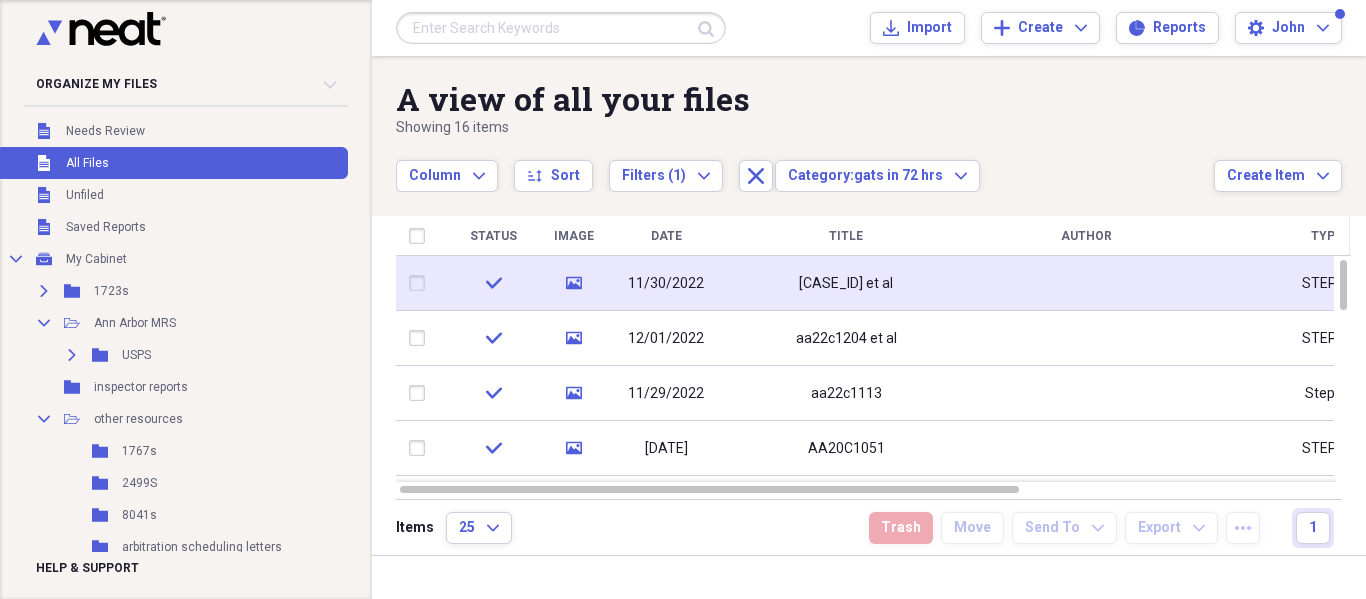 click at bounding box center (421, 283) 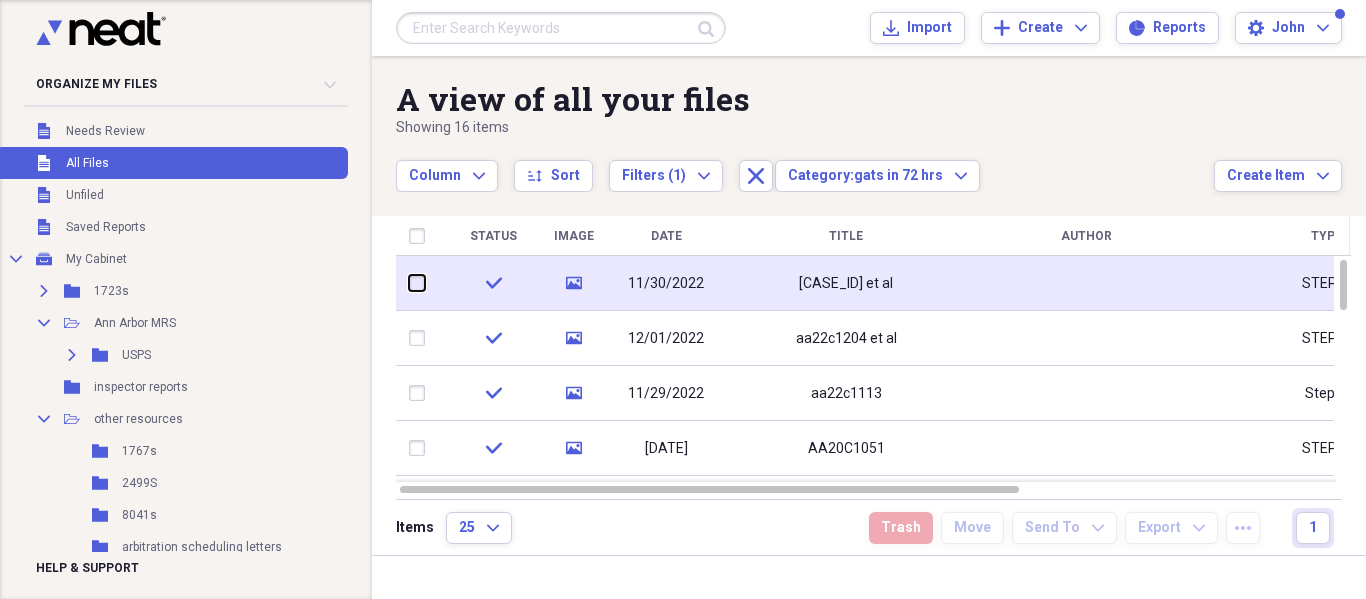 click at bounding box center [409, 283] 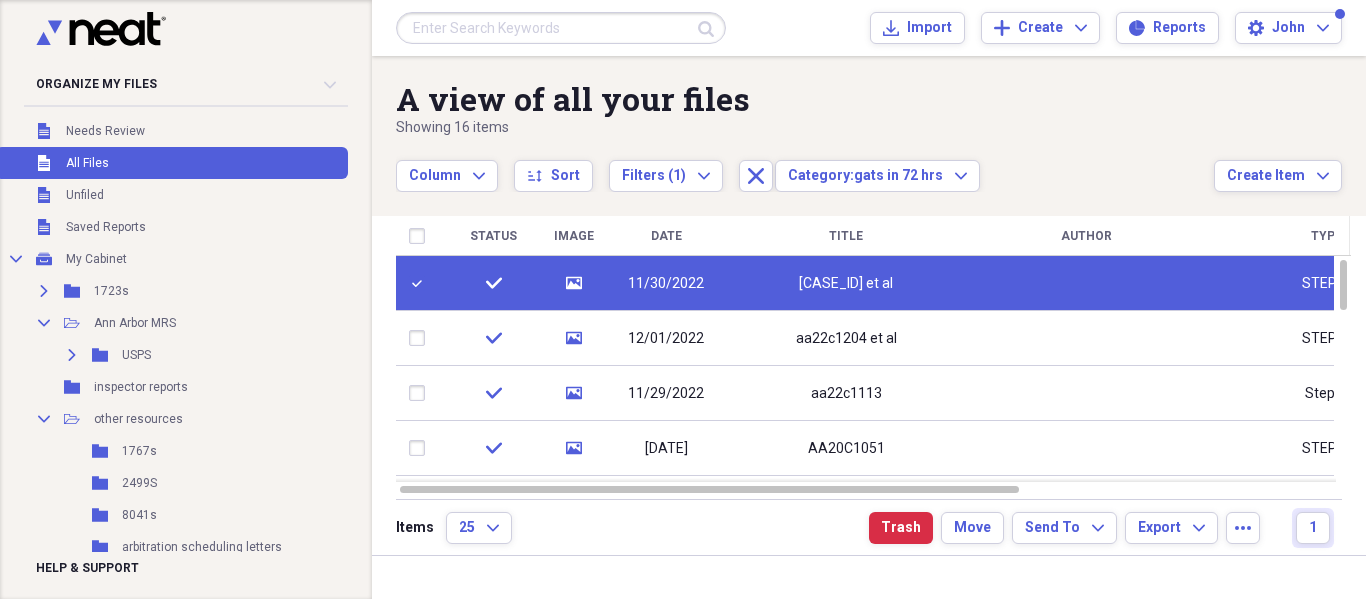 click at bounding box center (421, 283) 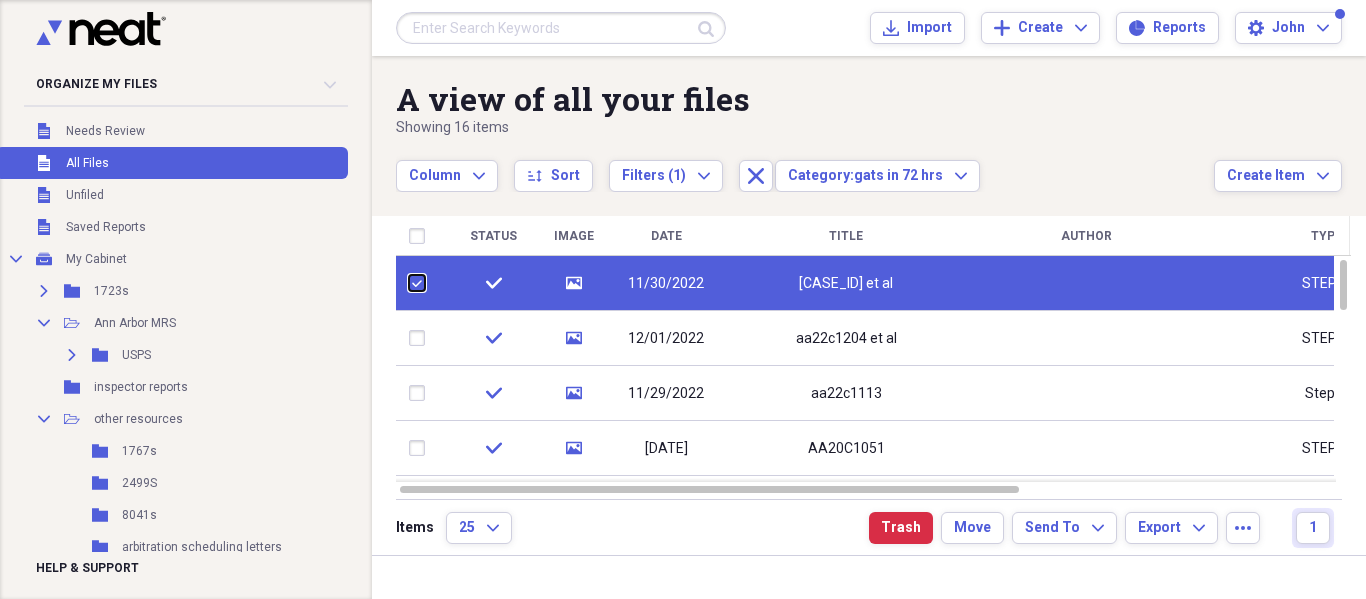 click at bounding box center (409, 283) 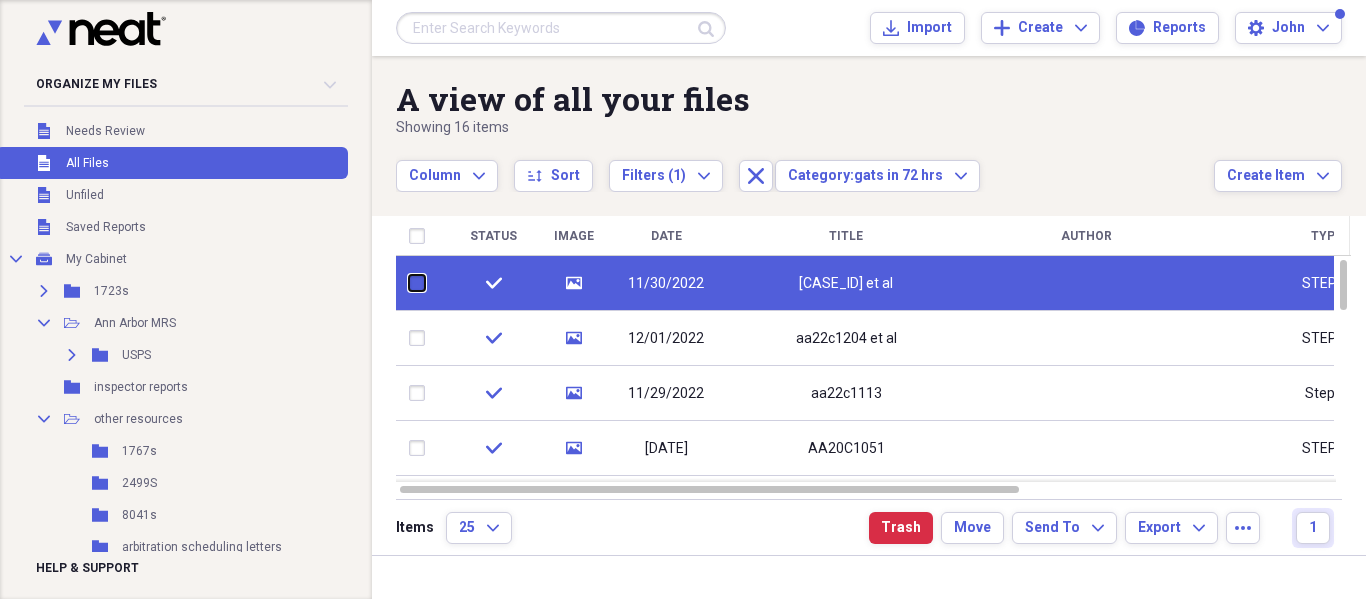 checkbox on "false" 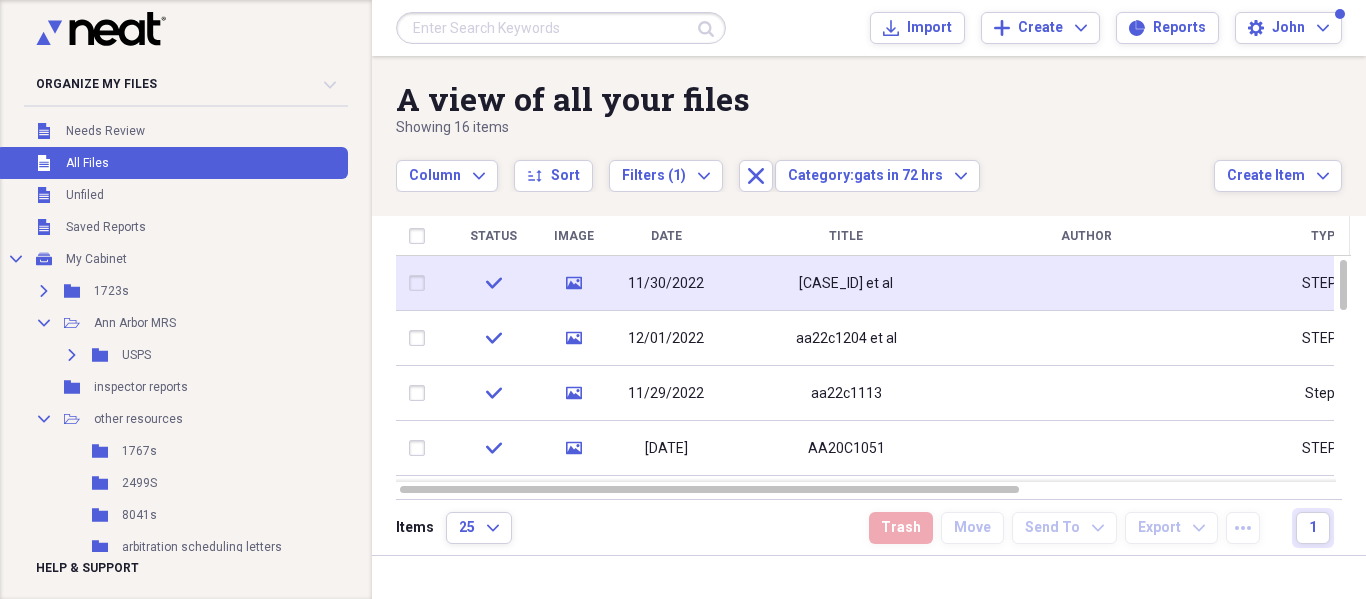 click on "[CASE_ID] et al" at bounding box center [846, 284] 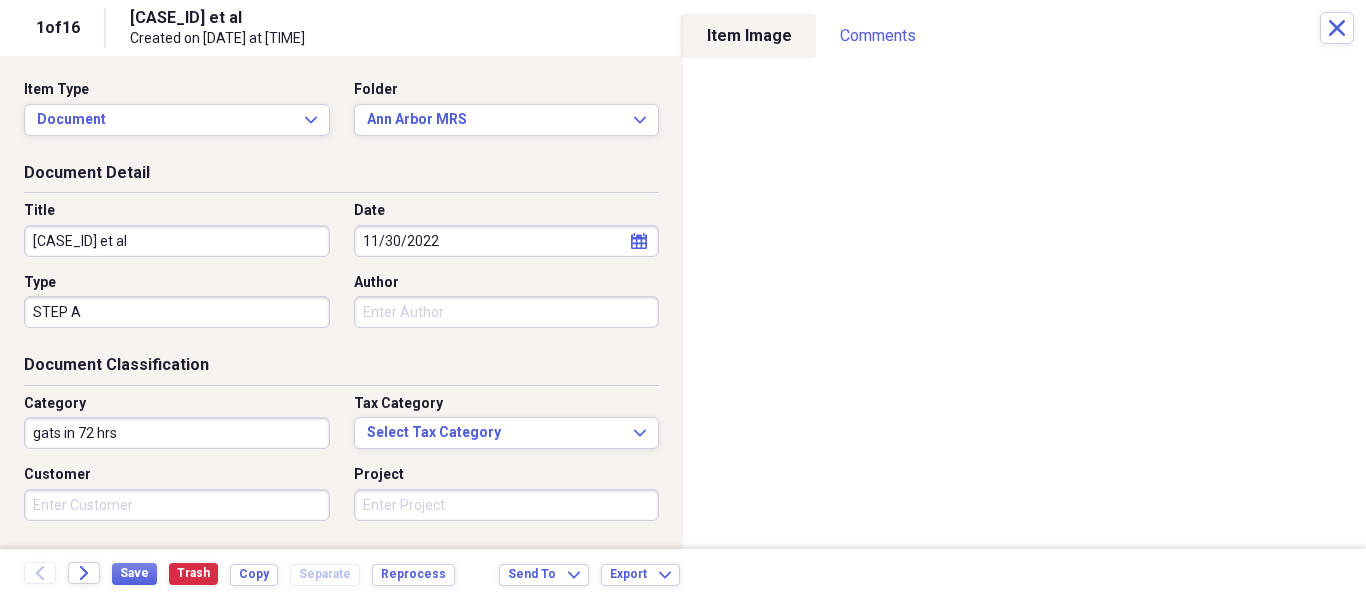 click on "[NUMBER] of [NUMBER] [CASE_ID] et al Created on [DATE] at [TIME] Close" at bounding box center (683, 28) 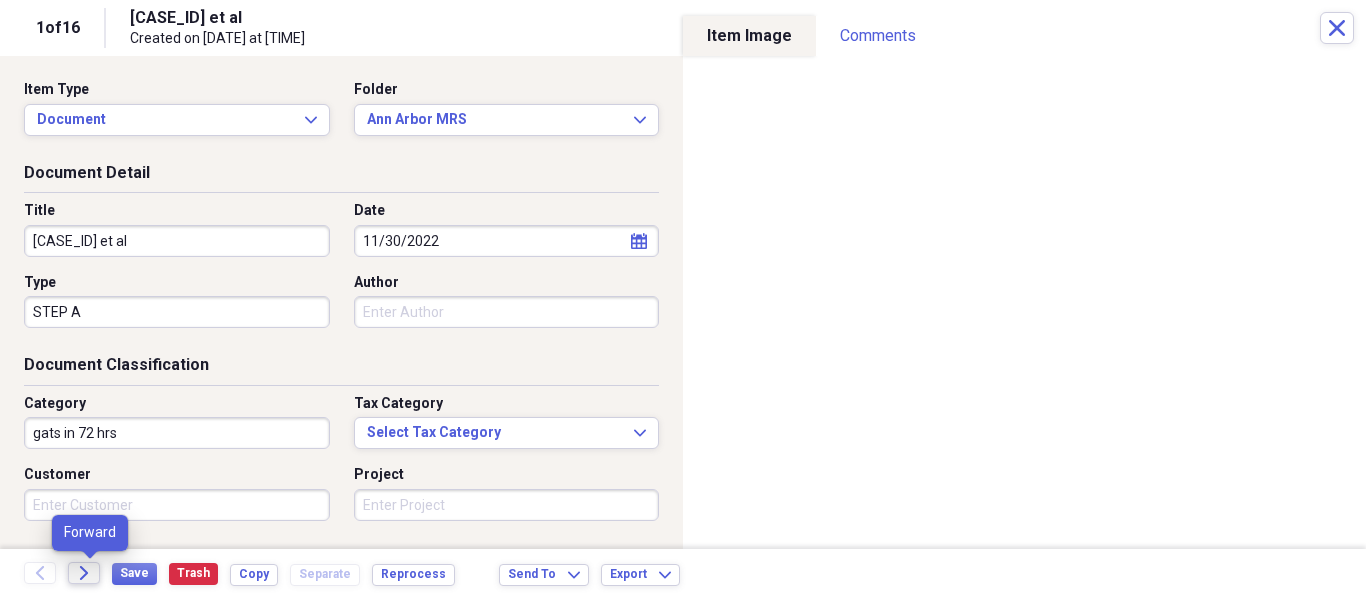 click on "Forward" at bounding box center (84, 573) 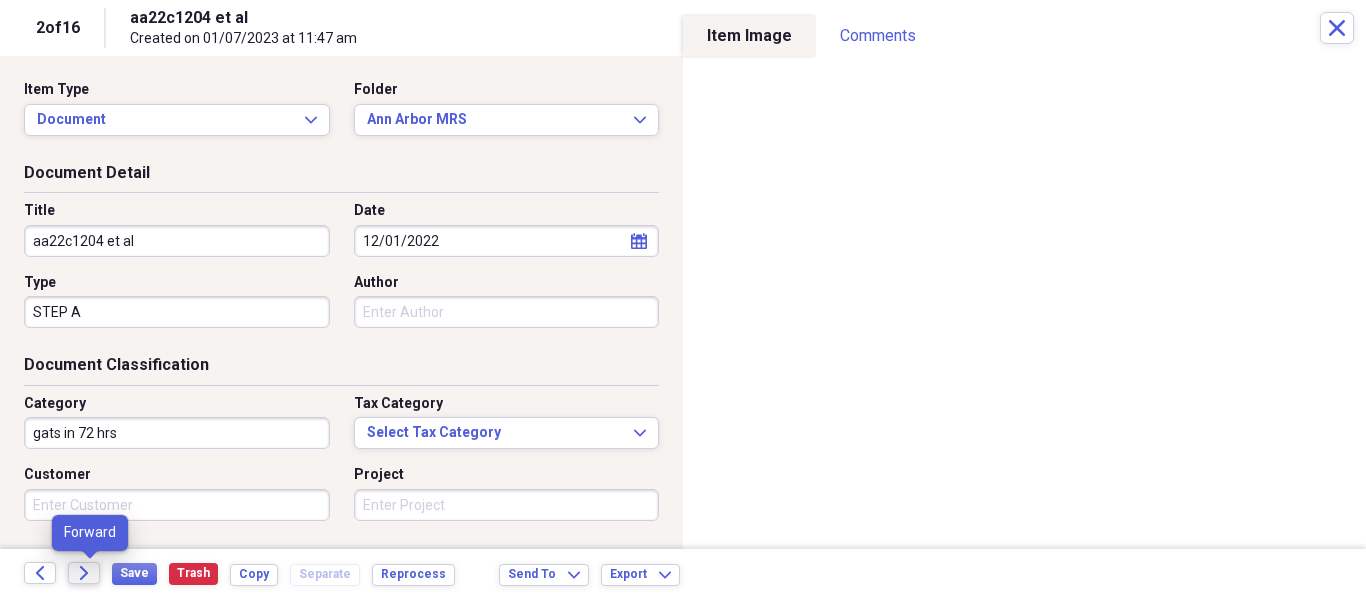 click on "Forward" 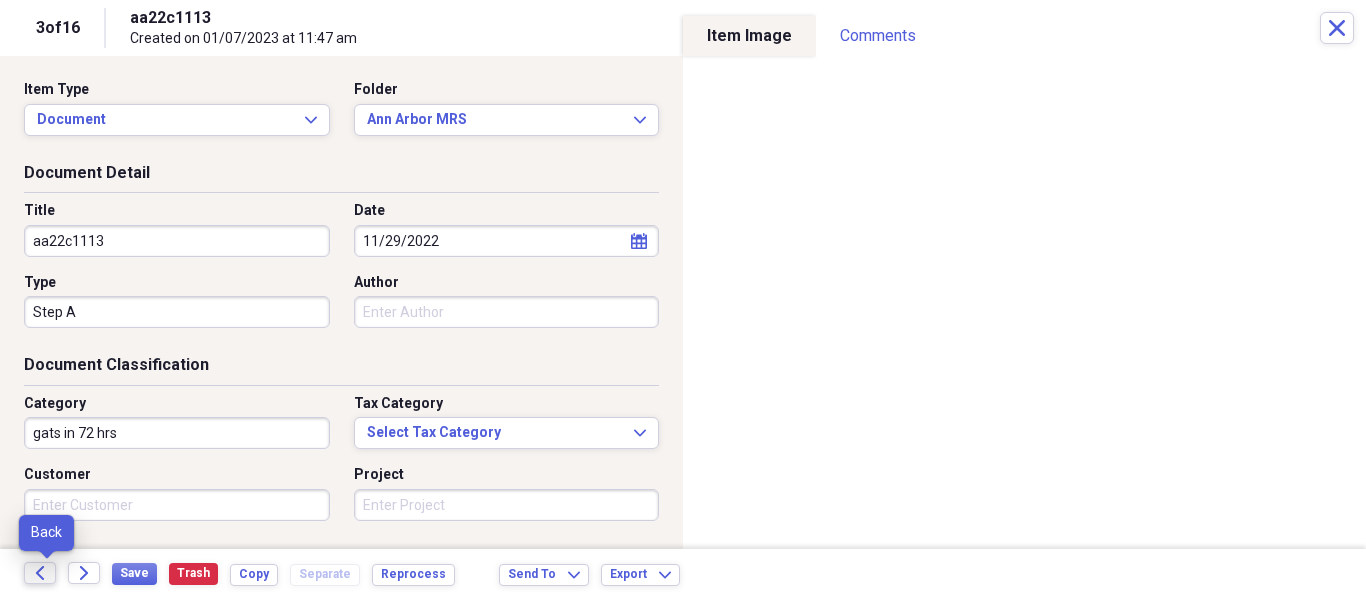 click on "Back" 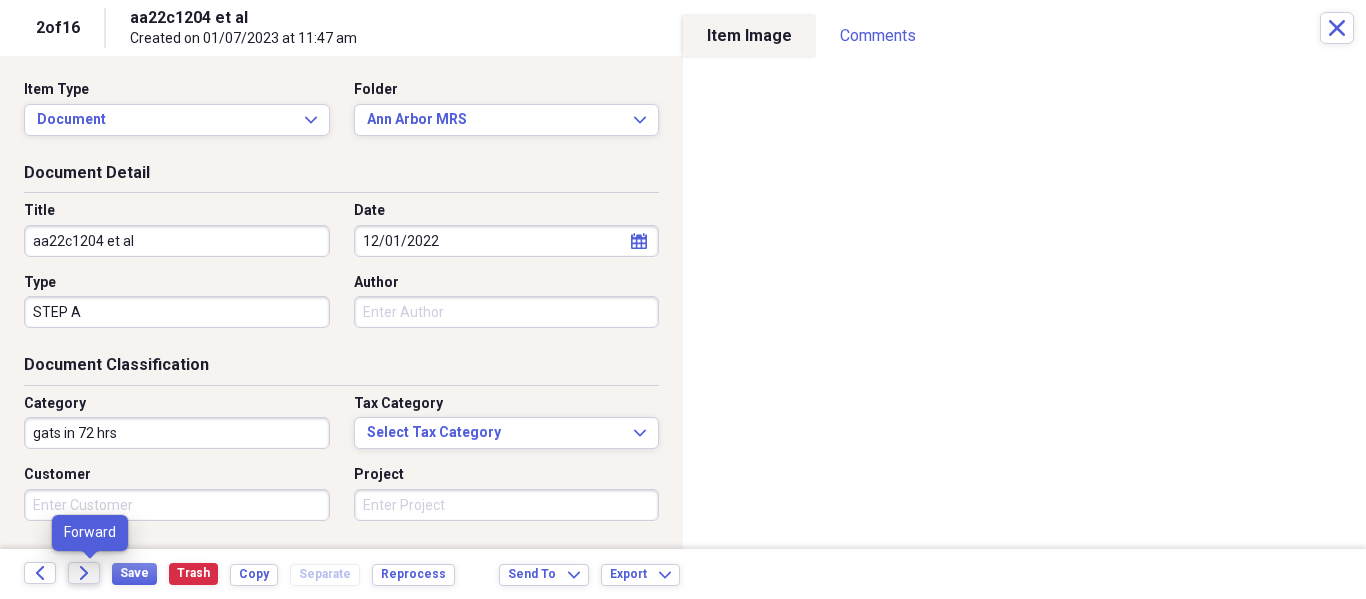 click on "Forward" 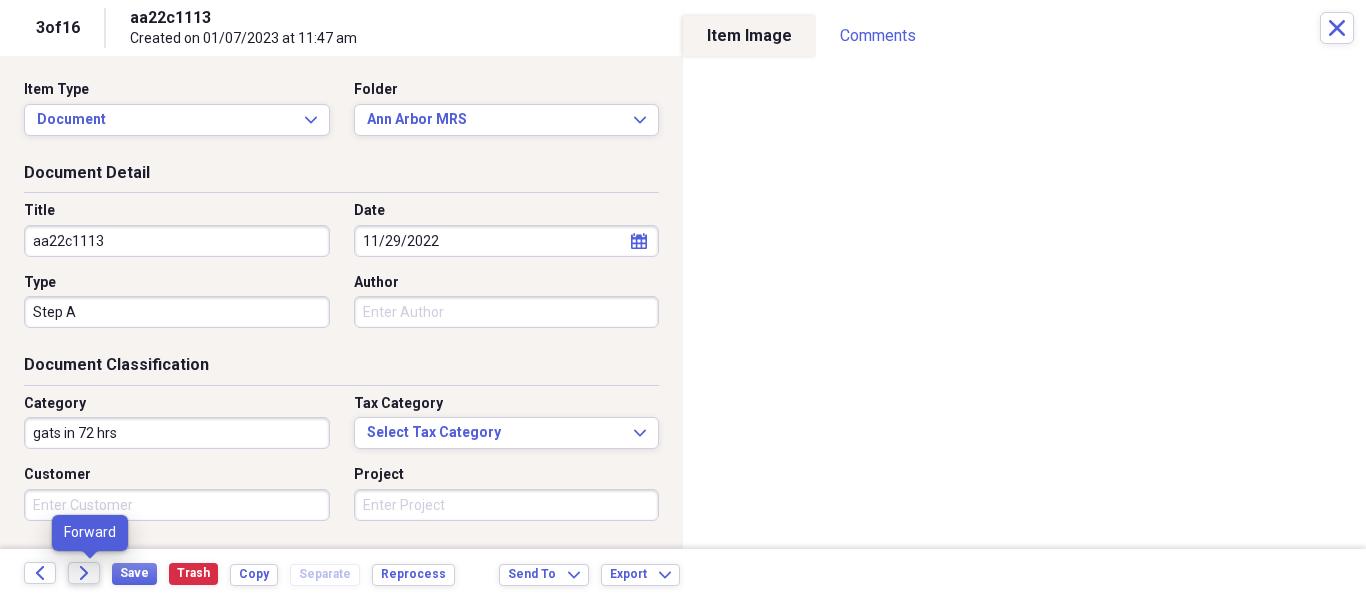 click on "Forward" 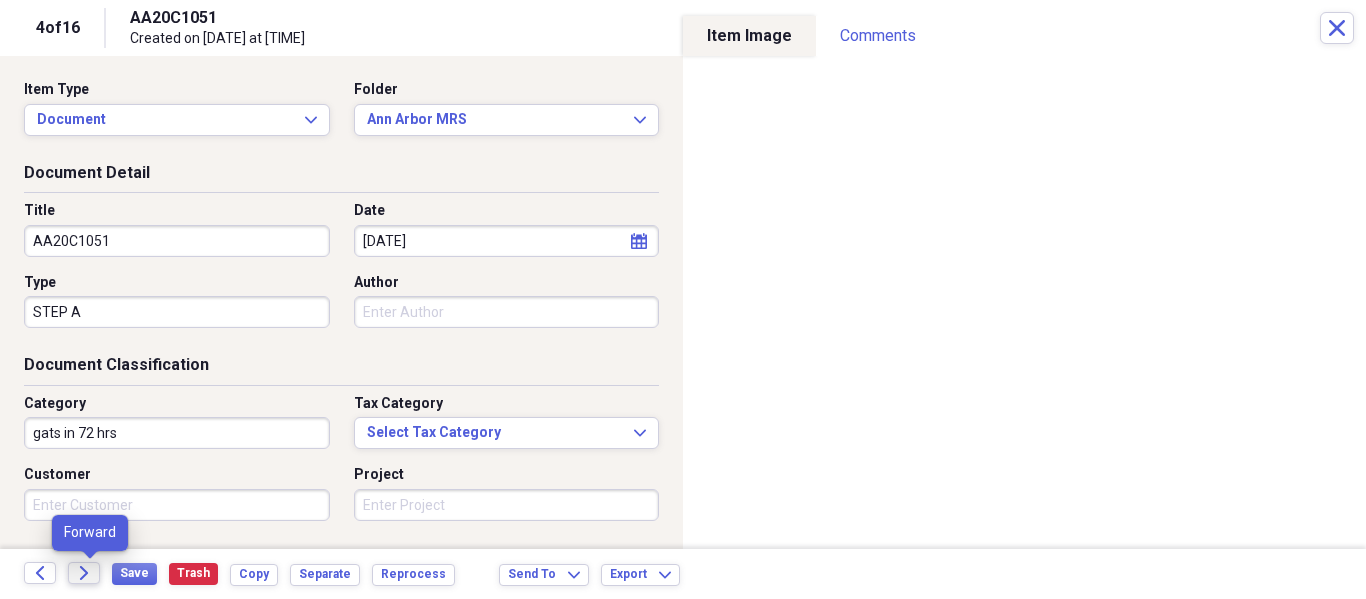 click on "Forward" 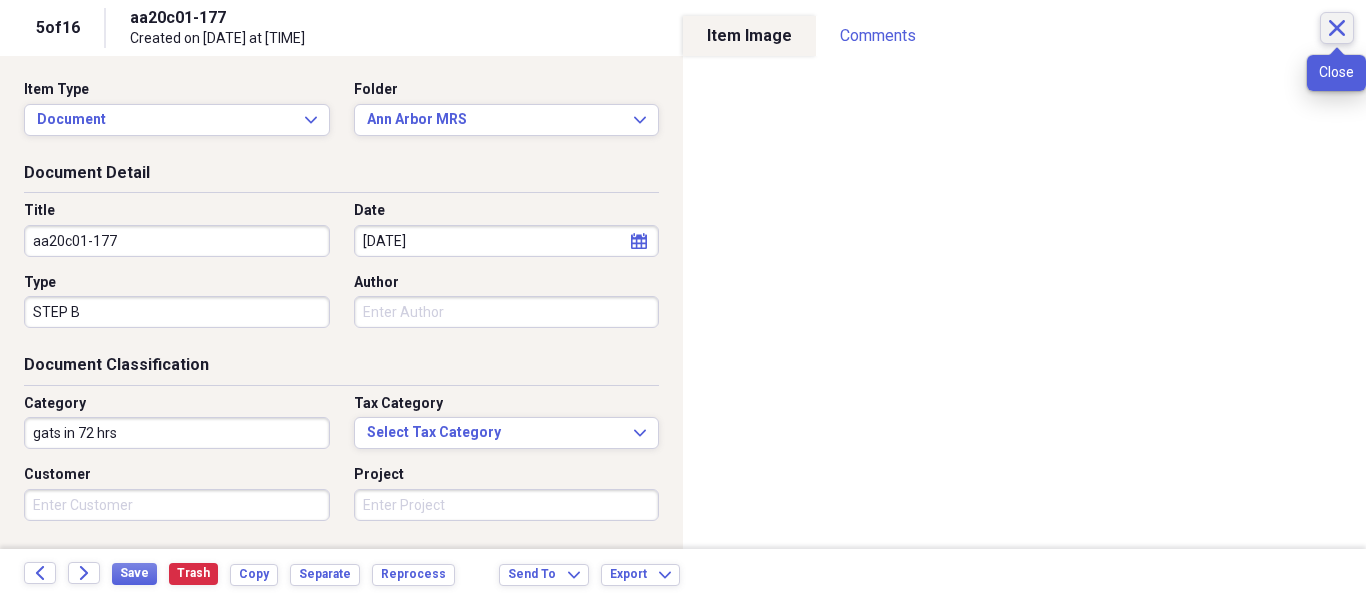 click 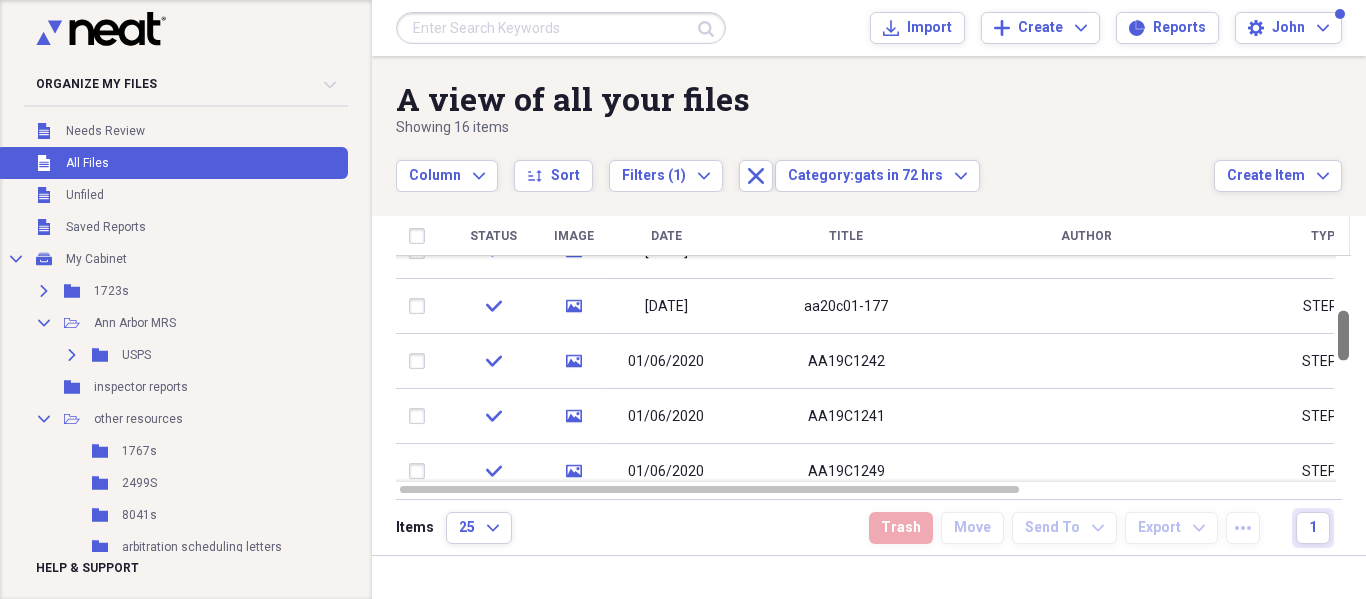 drag, startPoint x: 1358, startPoint y: 281, endPoint x: 1359, endPoint y: 319, distance: 38.013157 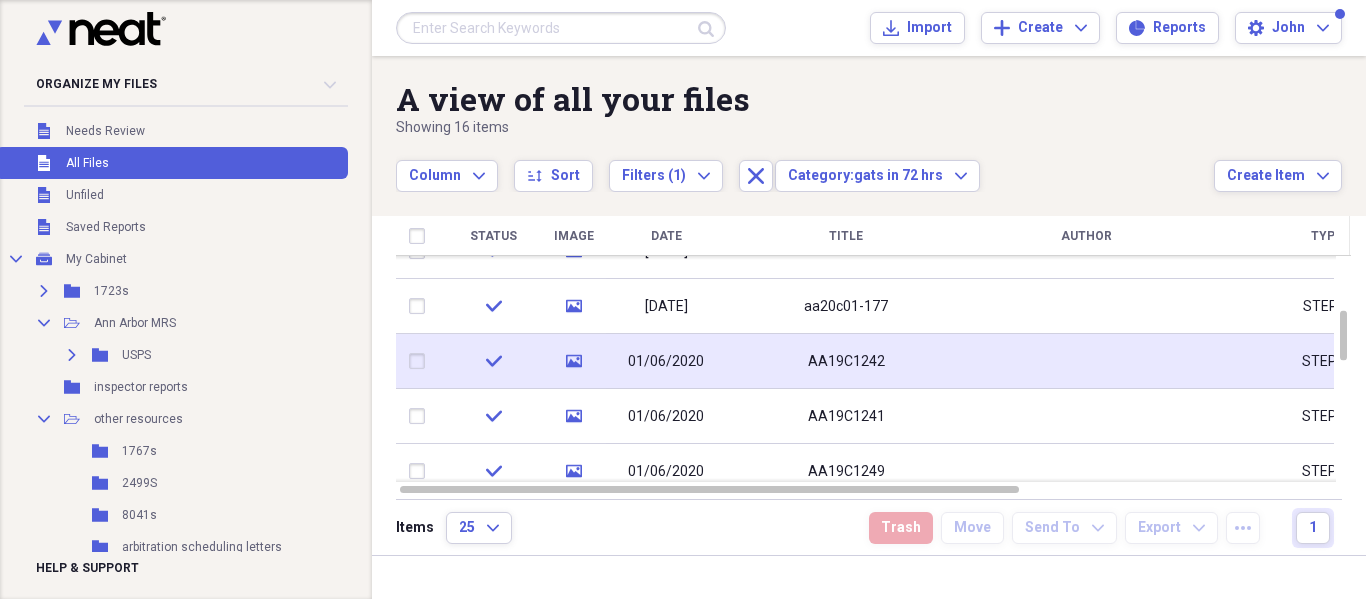 click on "AA19C1242" at bounding box center (846, 361) 